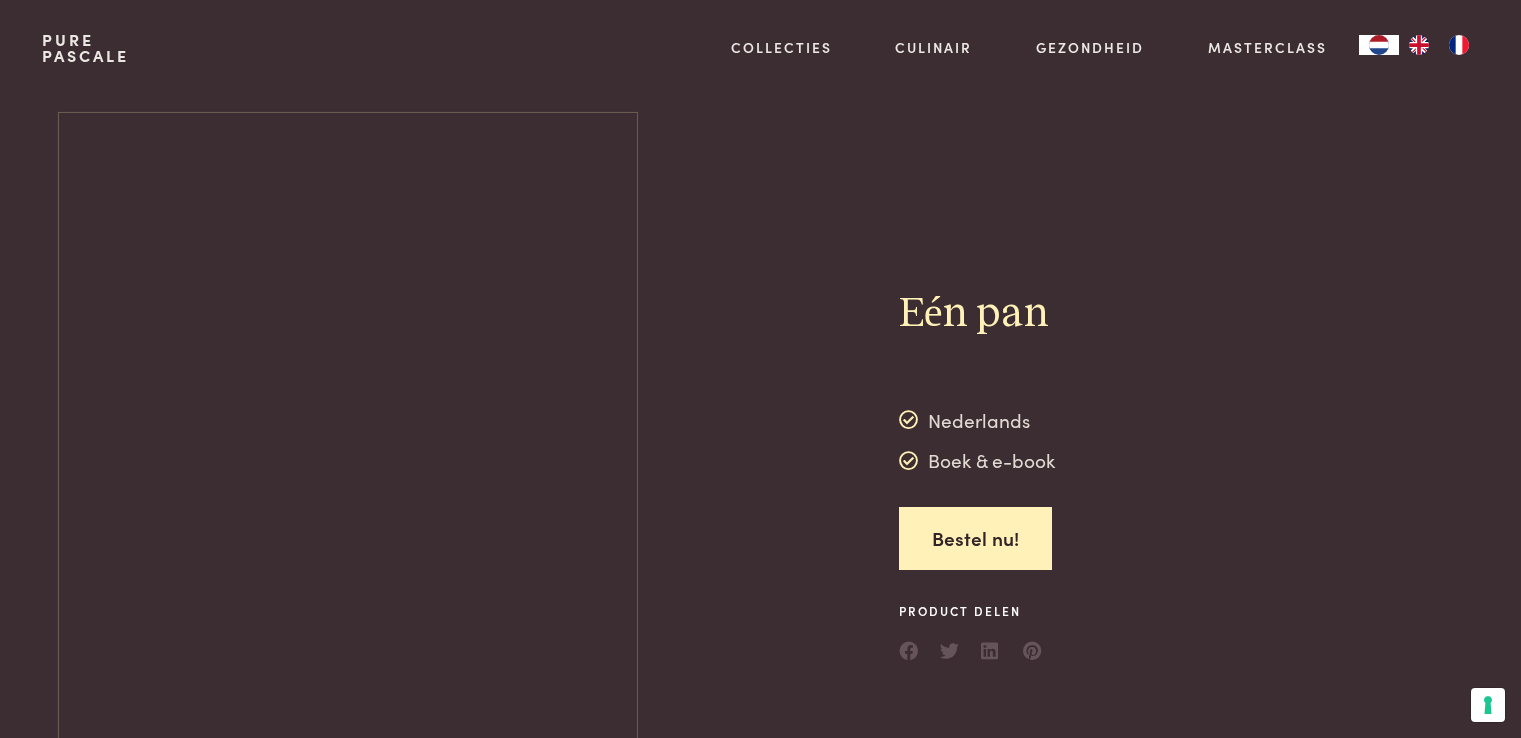 scroll, scrollTop: 0, scrollLeft: 0, axis: both 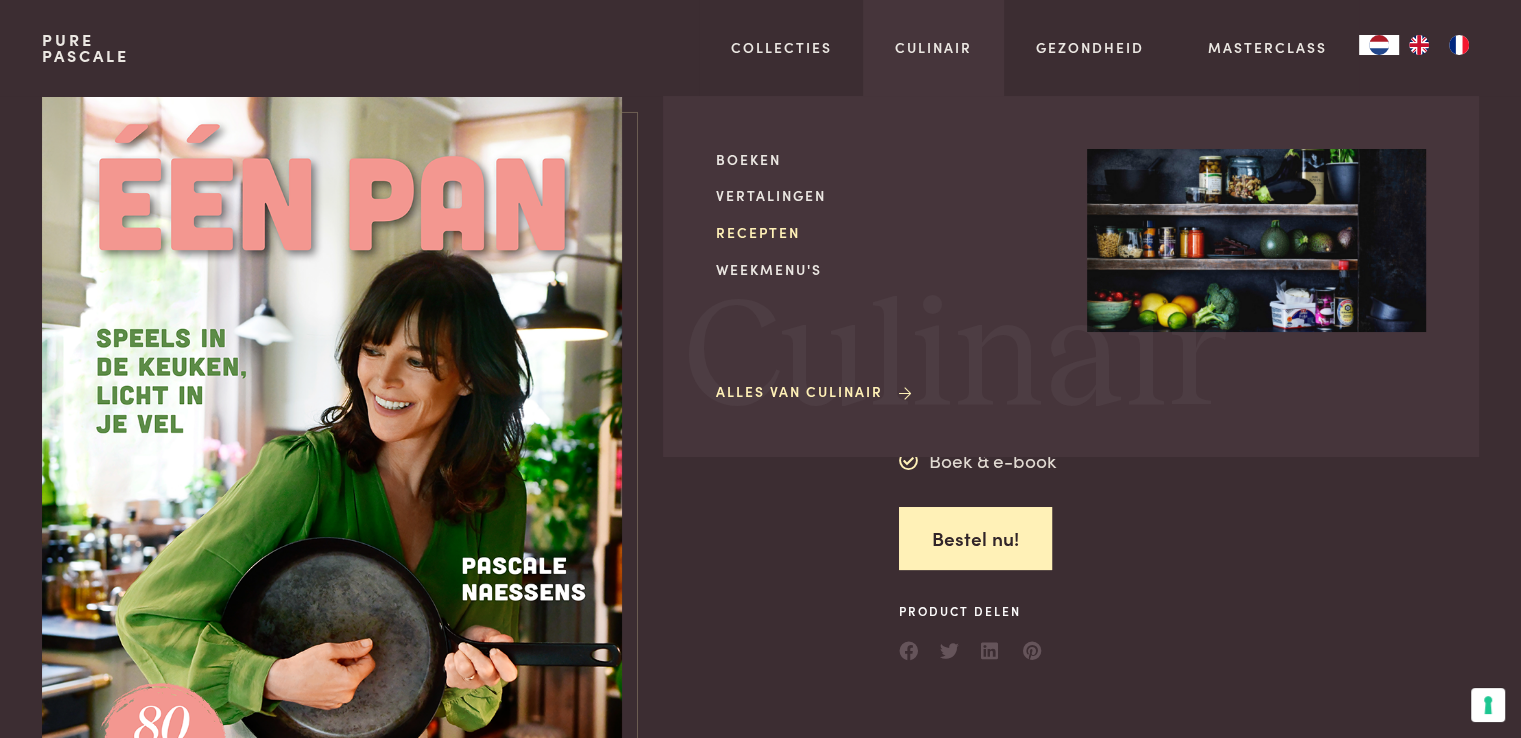 click on "Recepten" at bounding box center [885, 232] 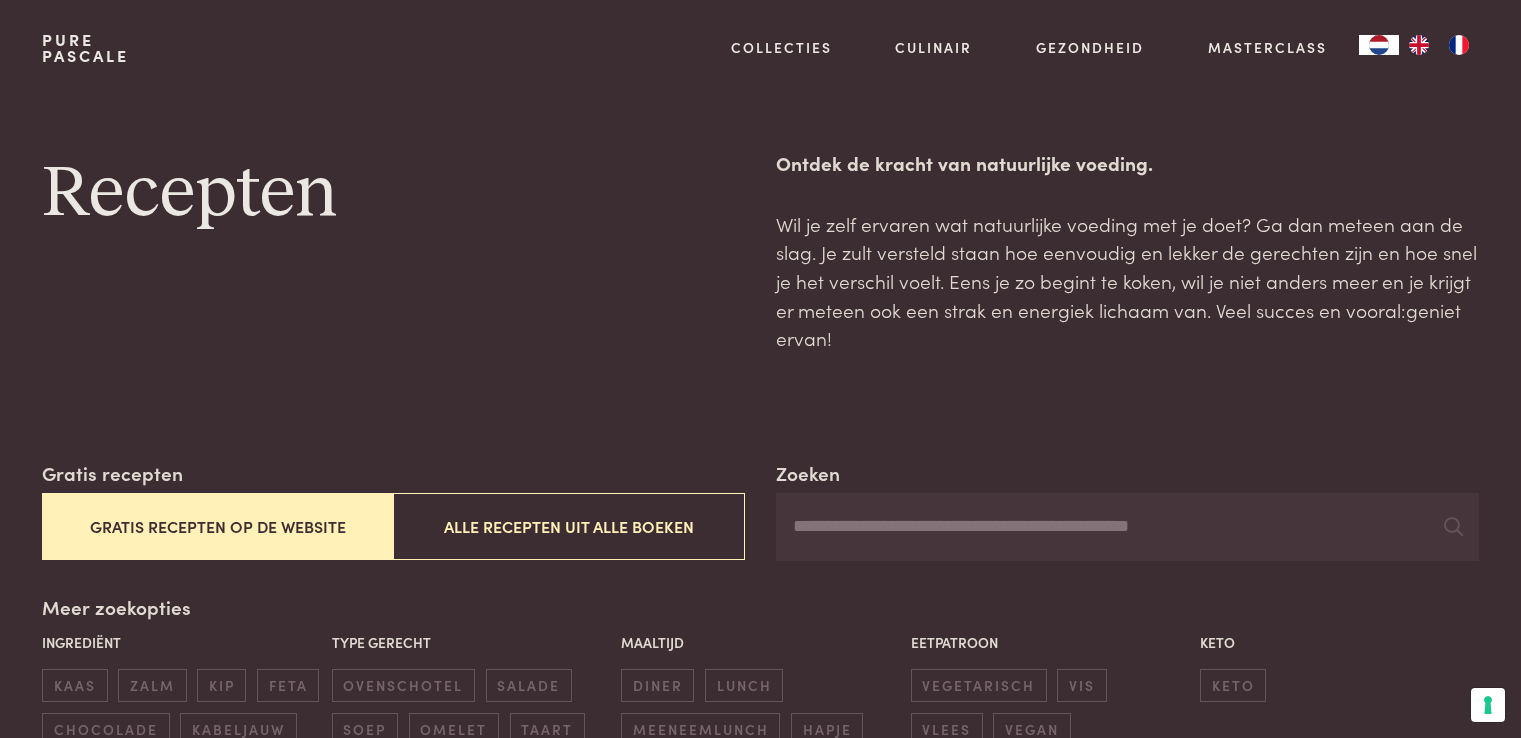 scroll, scrollTop: 0, scrollLeft: 0, axis: both 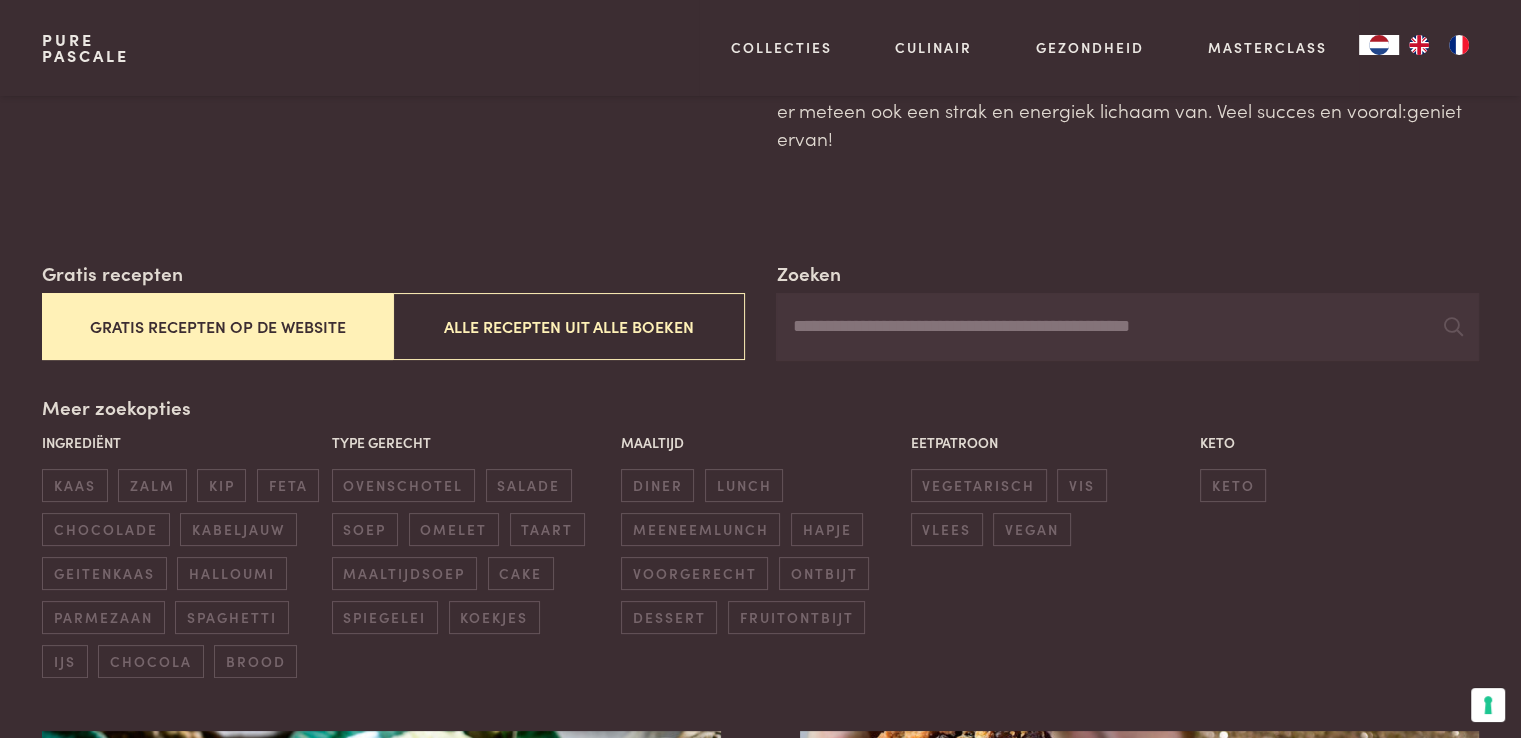 click on "Gratis recepten op de website" at bounding box center [217, 326] 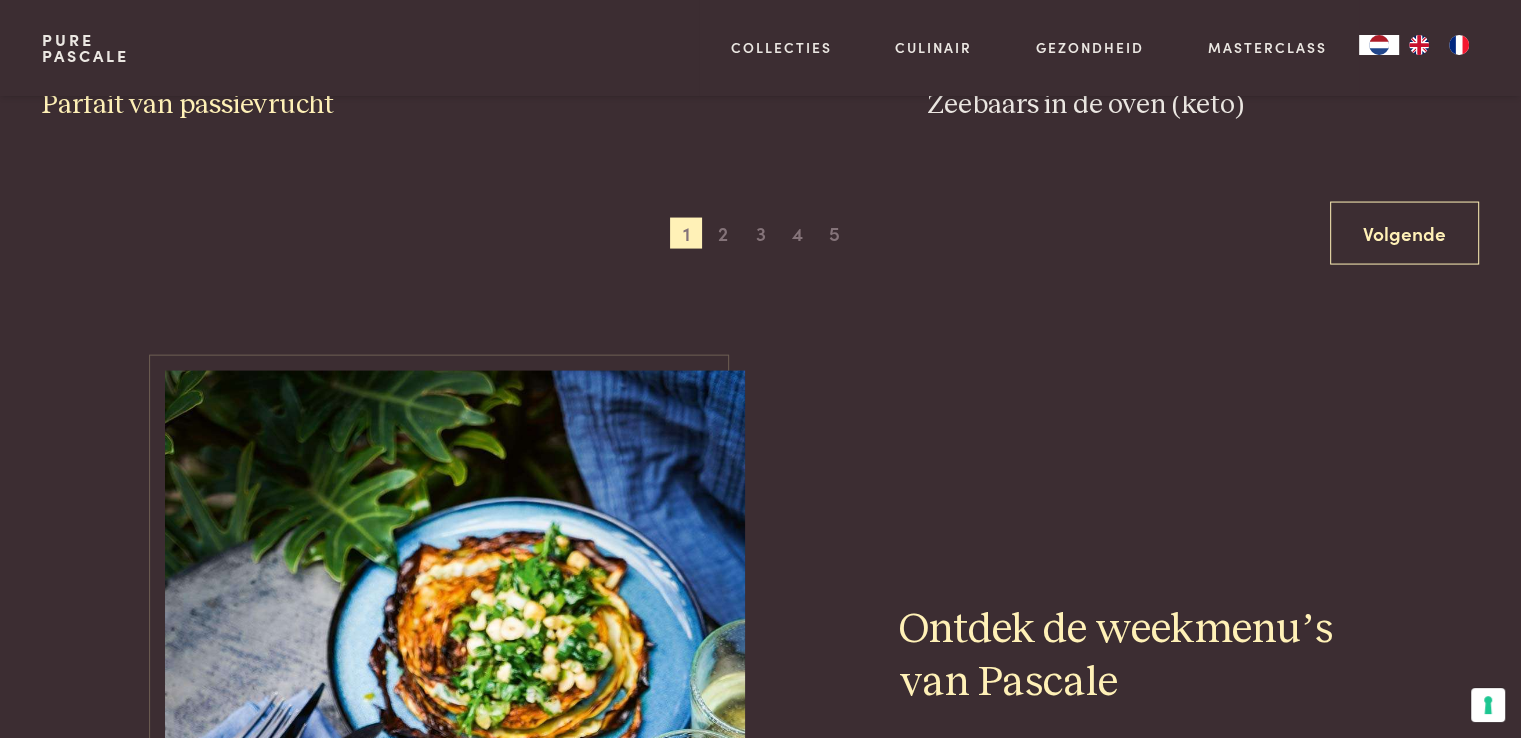 scroll, scrollTop: 3959, scrollLeft: 0, axis: vertical 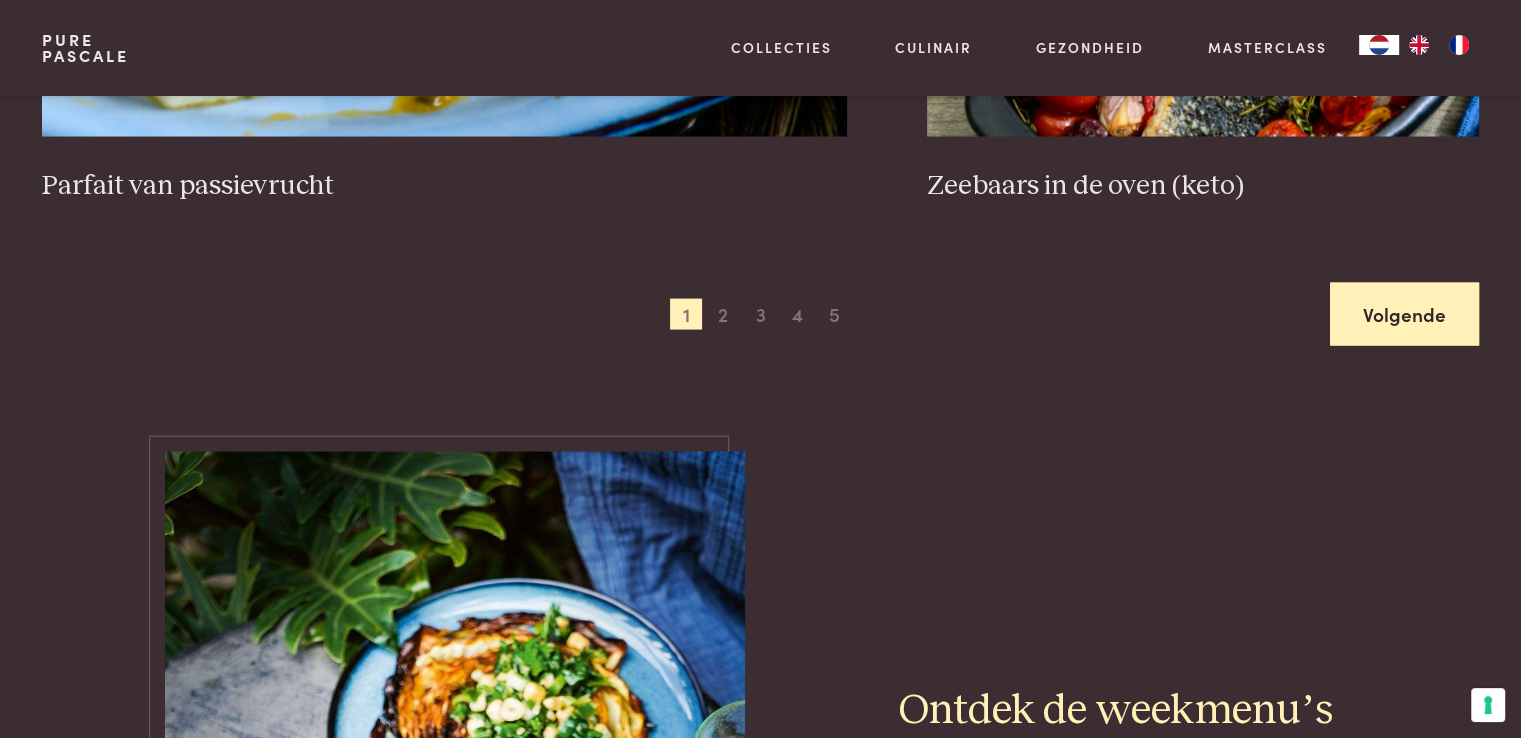 click on "Volgende" at bounding box center [1404, 314] 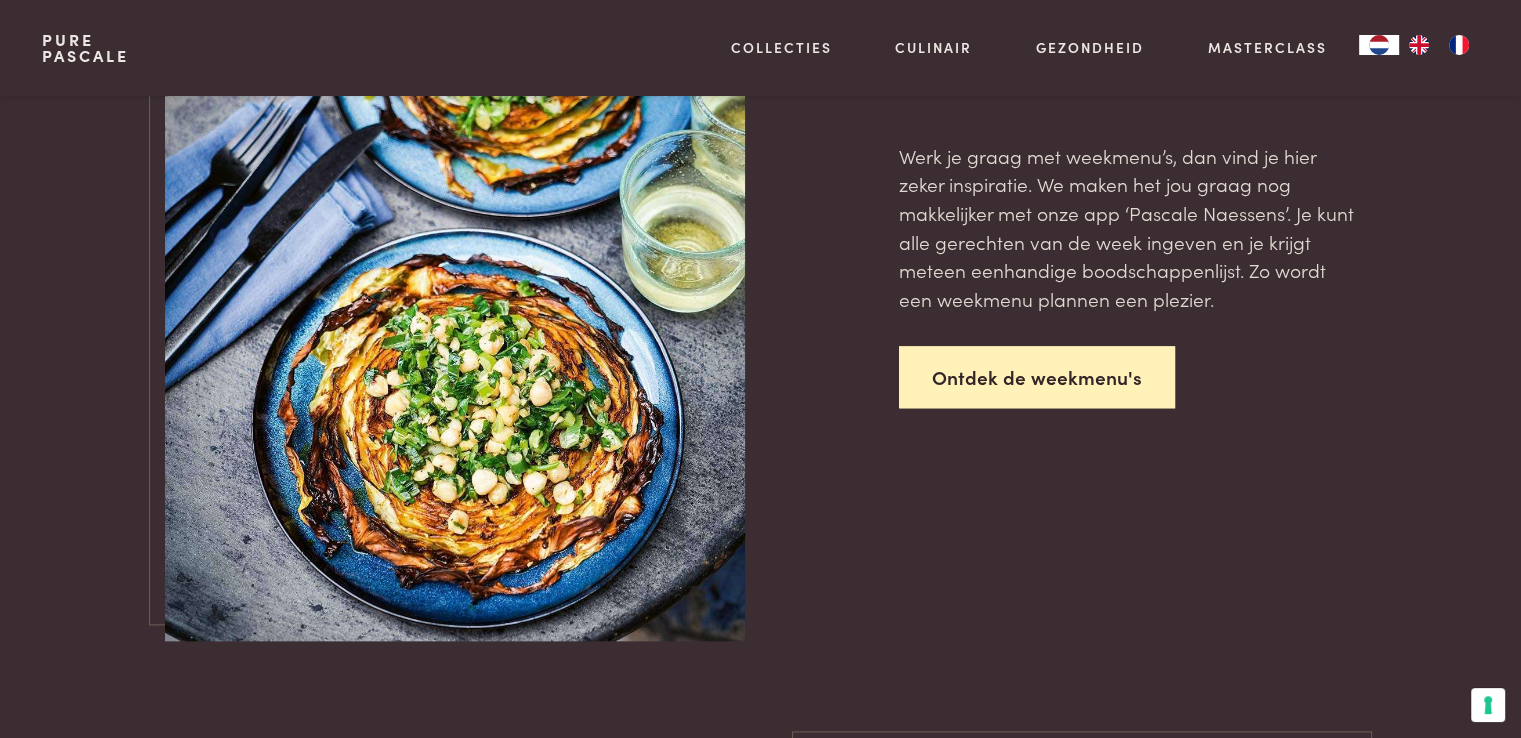 scroll, scrollTop: 2059, scrollLeft: 0, axis: vertical 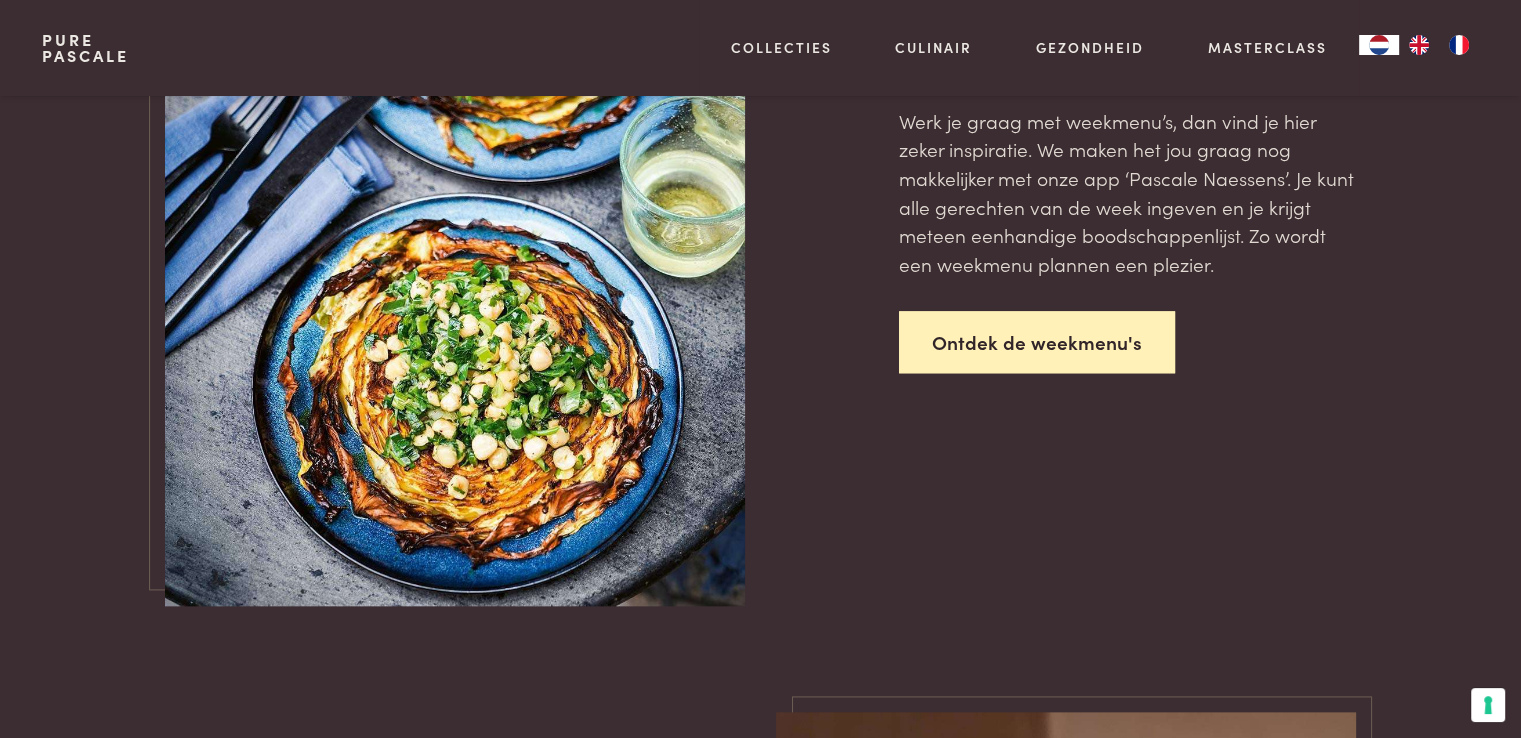 click on "Ontdek de weekmenu's" at bounding box center [1037, 342] 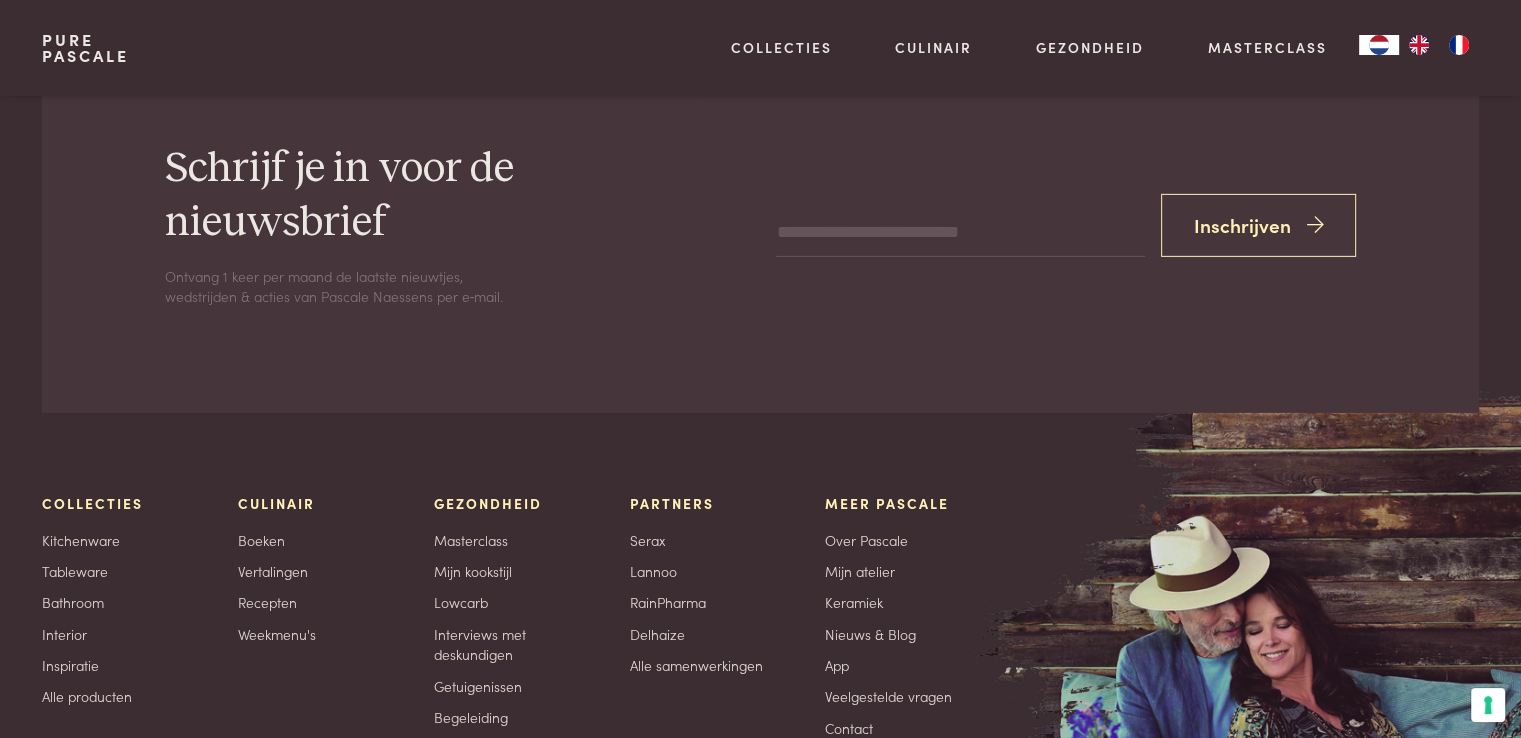 scroll, scrollTop: 6307, scrollLeft: 0, axis: vertical 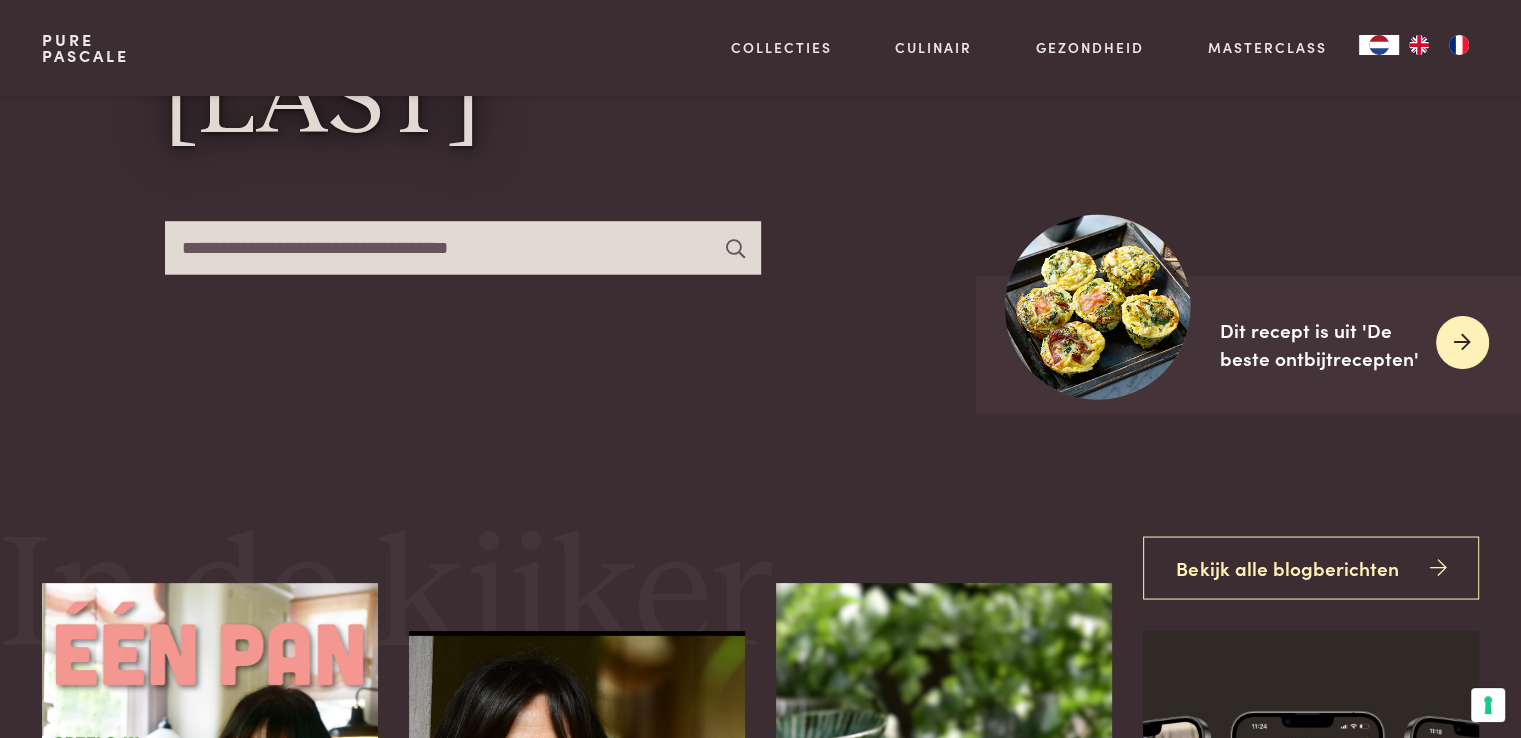 click at bounding box center (1462, 342) 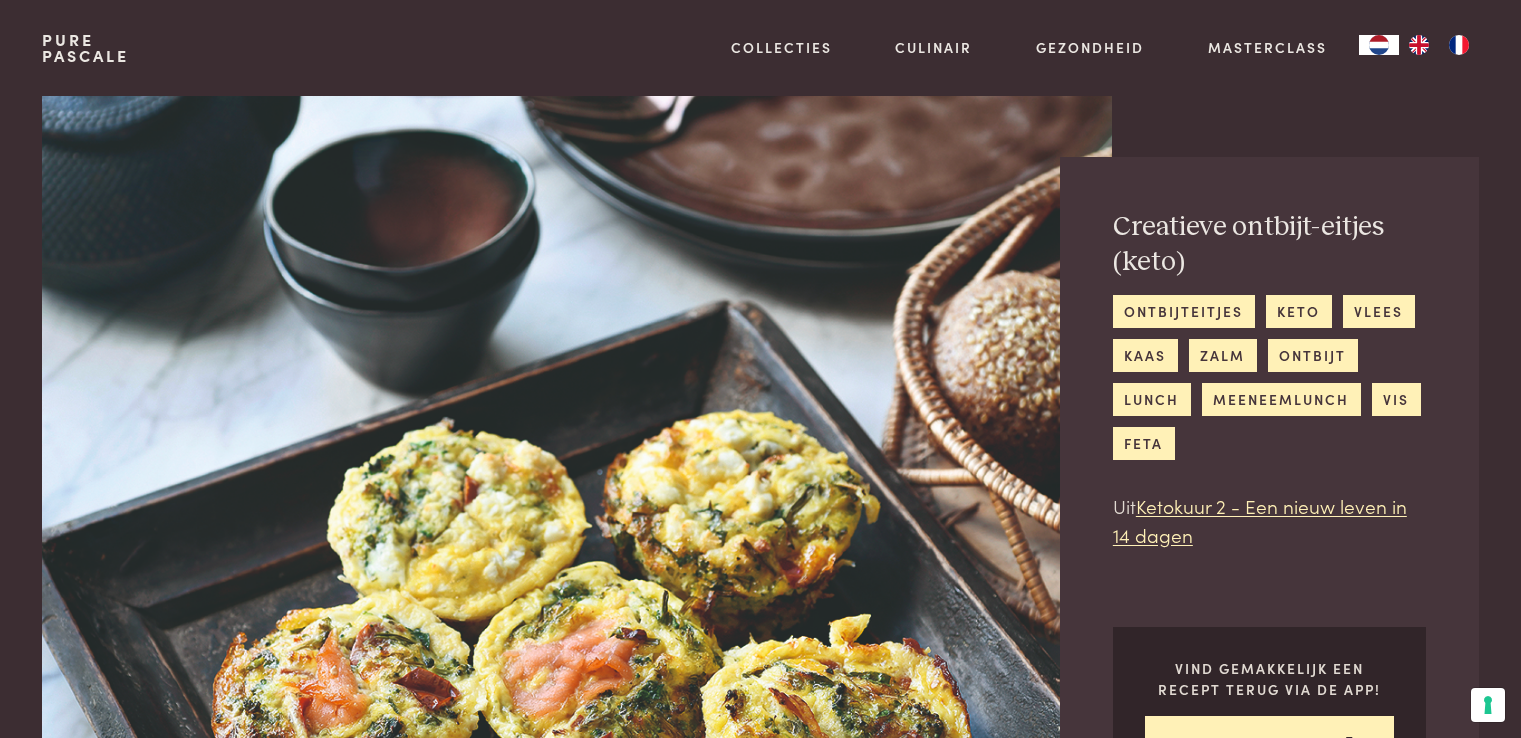 scroll, scrollTop: 0, scrollLeft: 0, axis: both 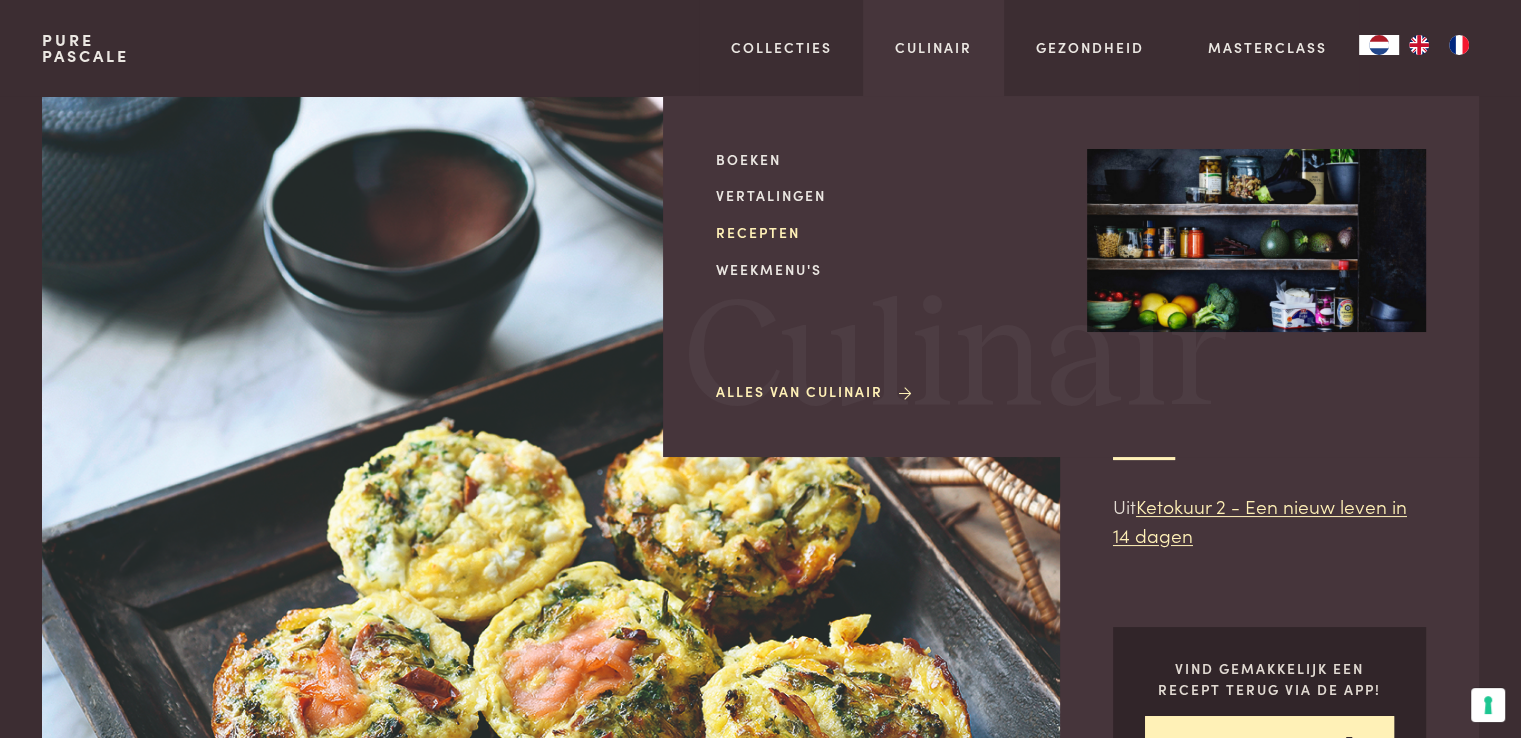 click on "Recepten" at bounding box center (885, 232) 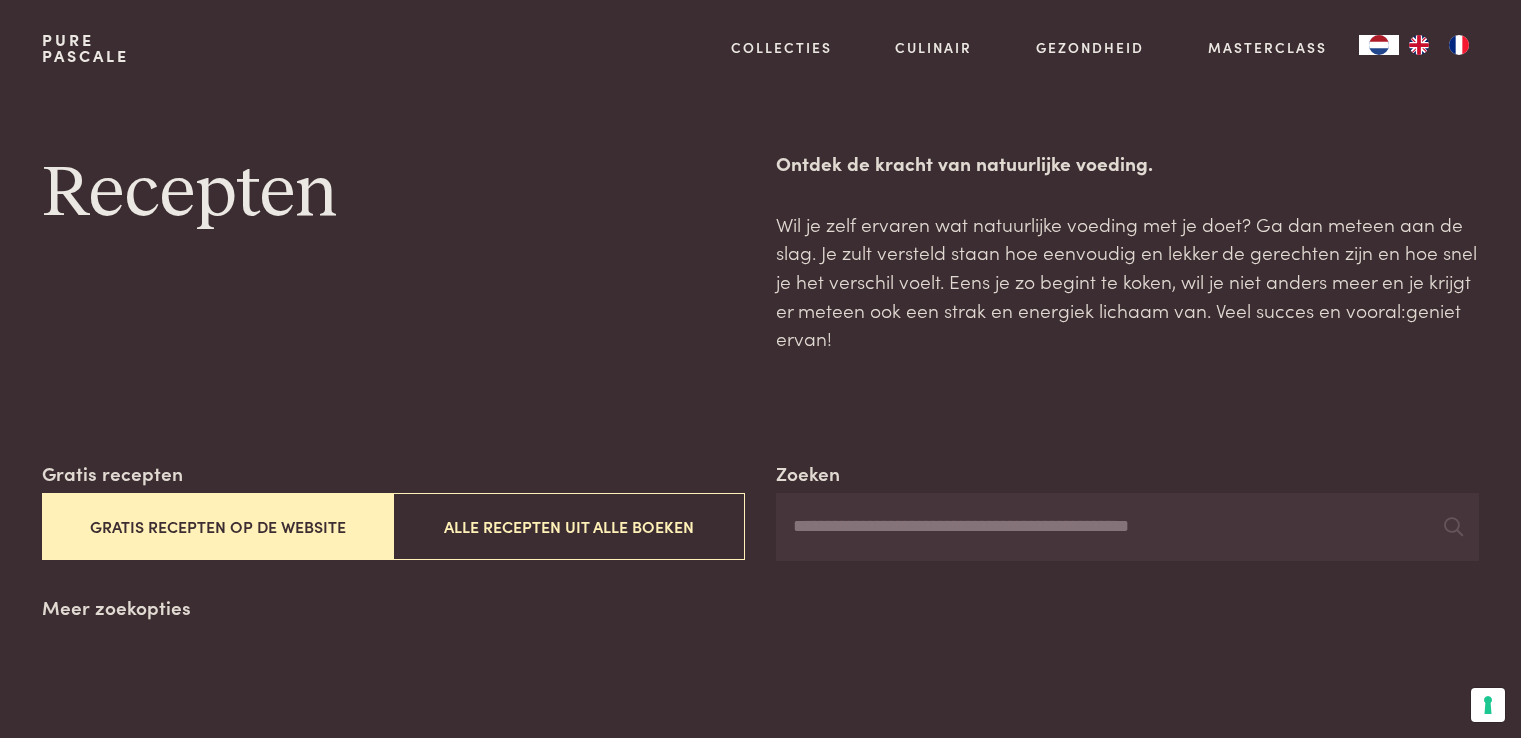scroll, scrollTop: 0, scrollLeft: 0, axis: both 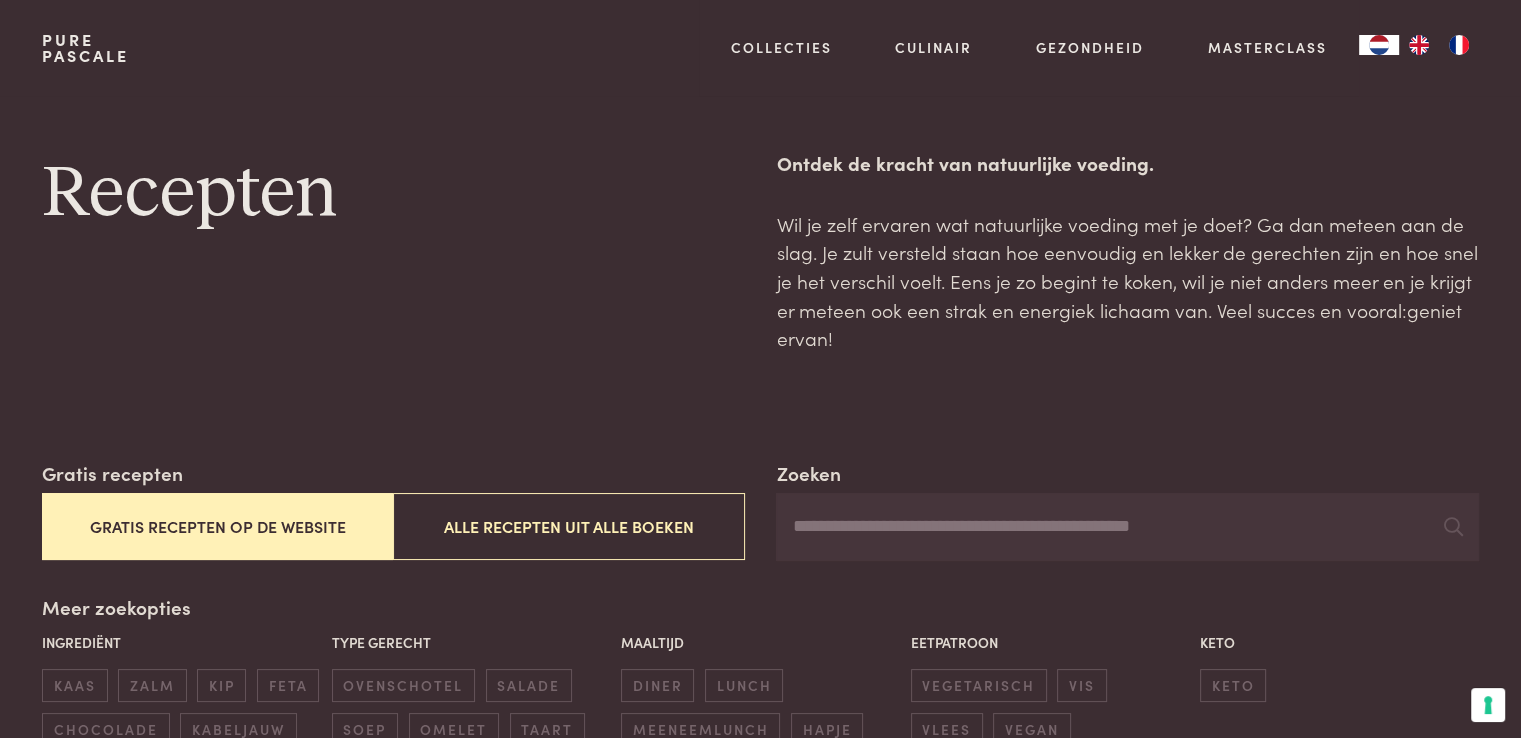click on "Gratis recepten op de website" at bounding box center (217, 526) 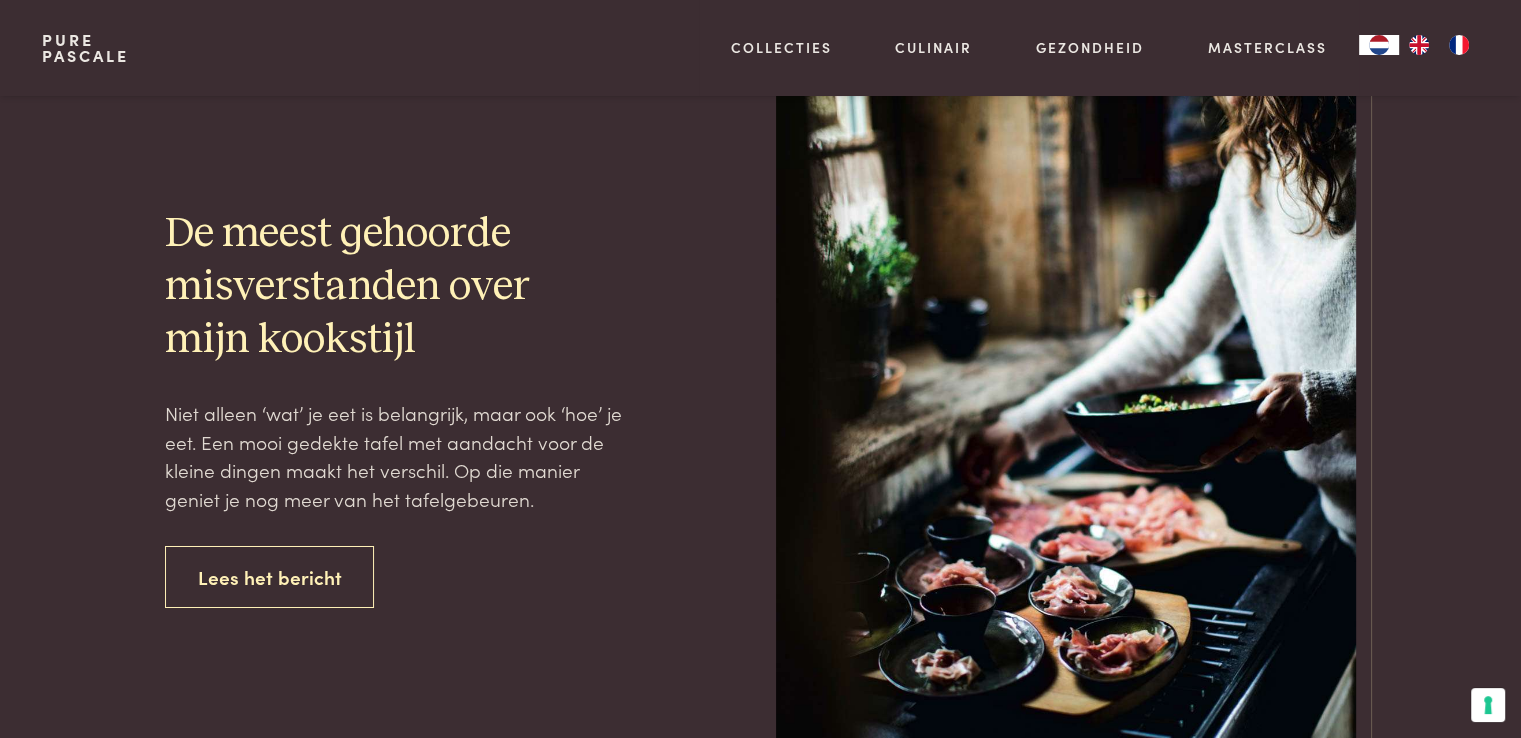 scroll, scrollTop: 7359, scrollLeft: 0, axis: vertical 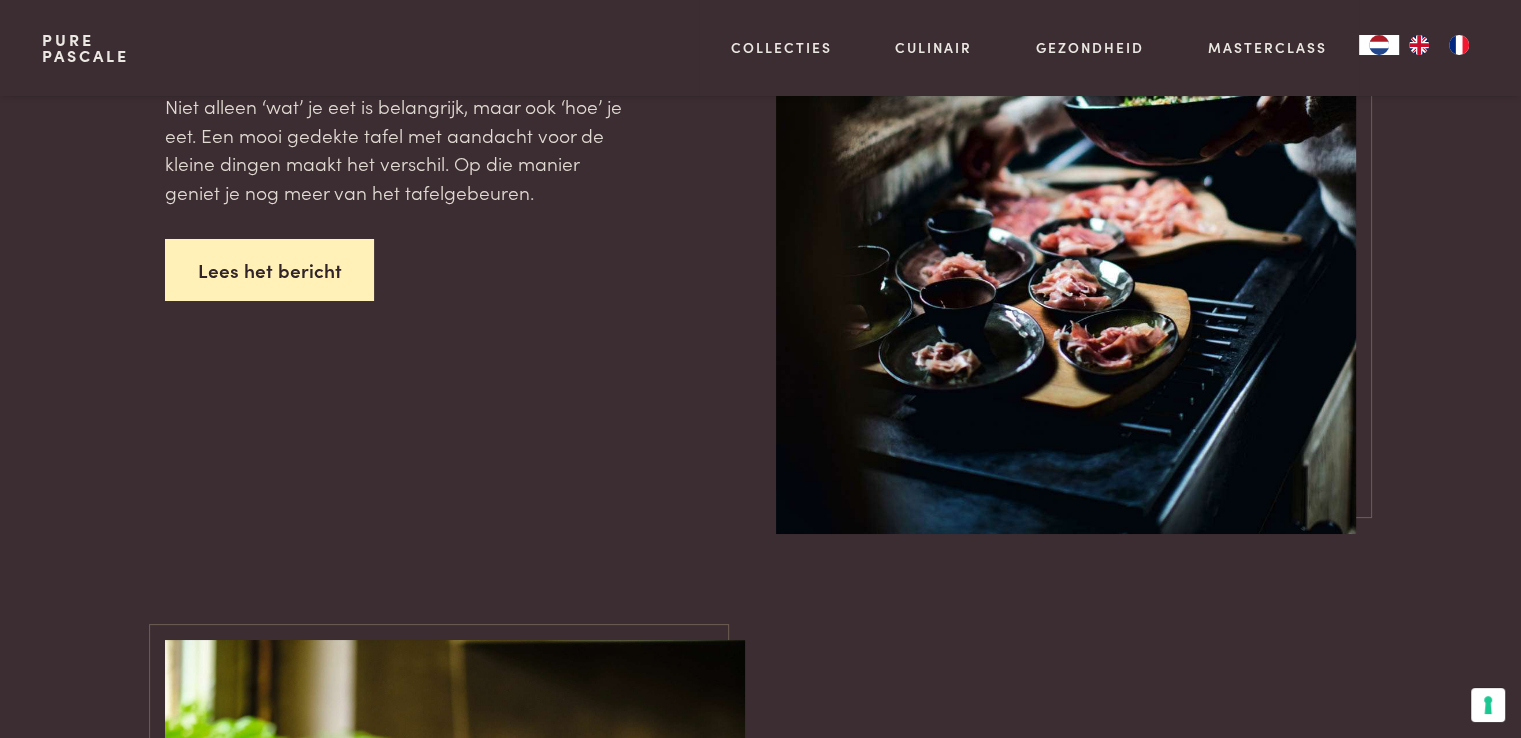 click on "Lees het bericht" at bounding box center (270, 270) 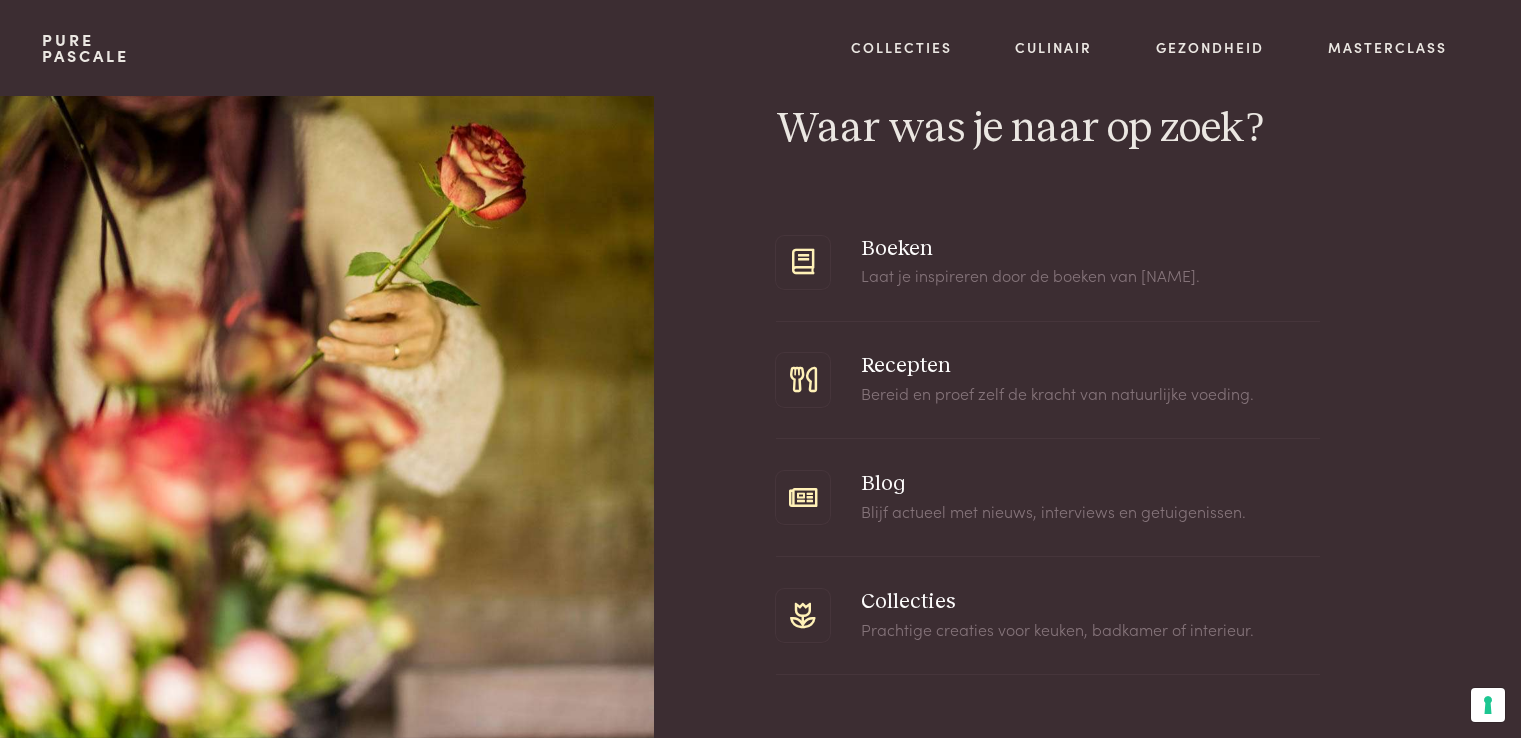 scroll, scrollTop: 0, scrollLeft: 0, axis: both 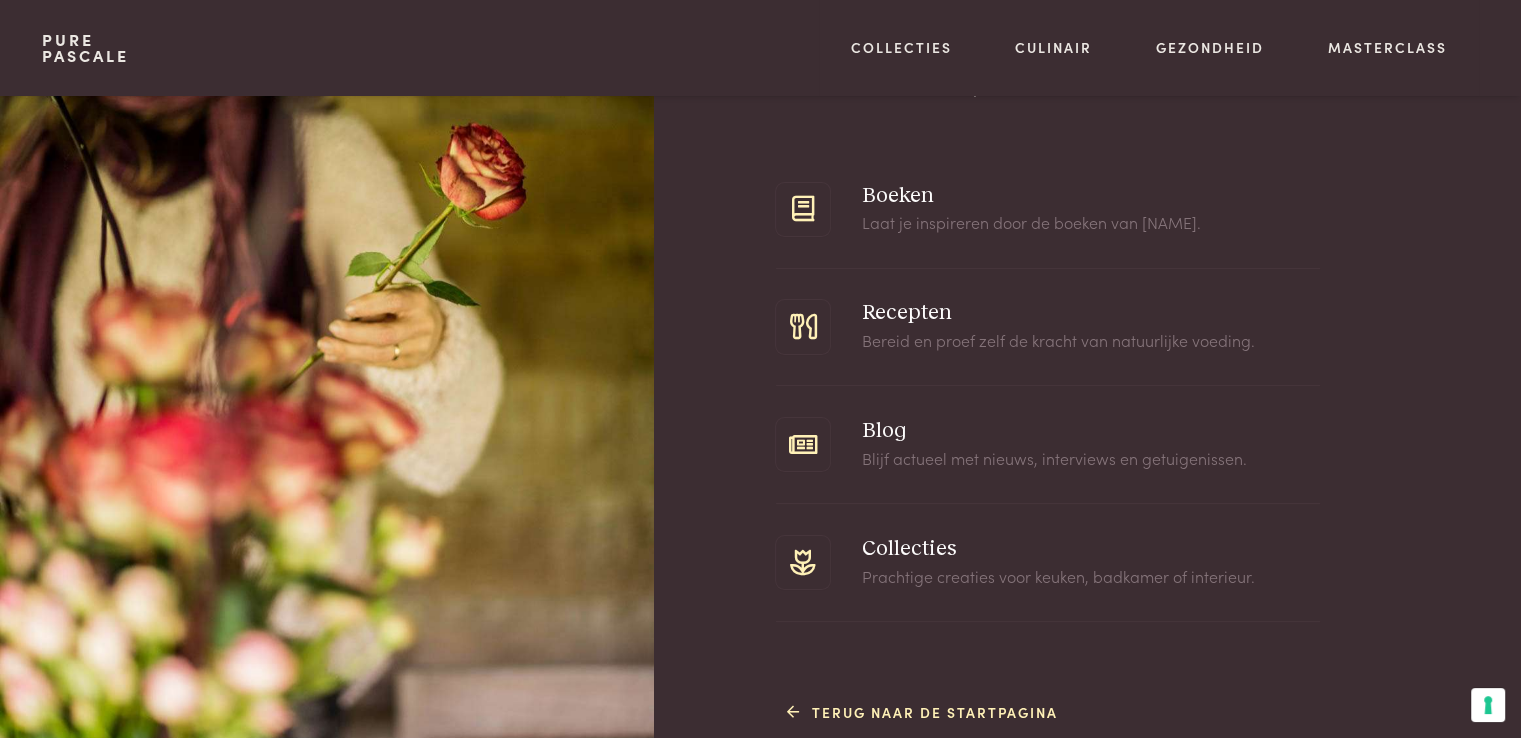 click at bounding box center [1048, 327] 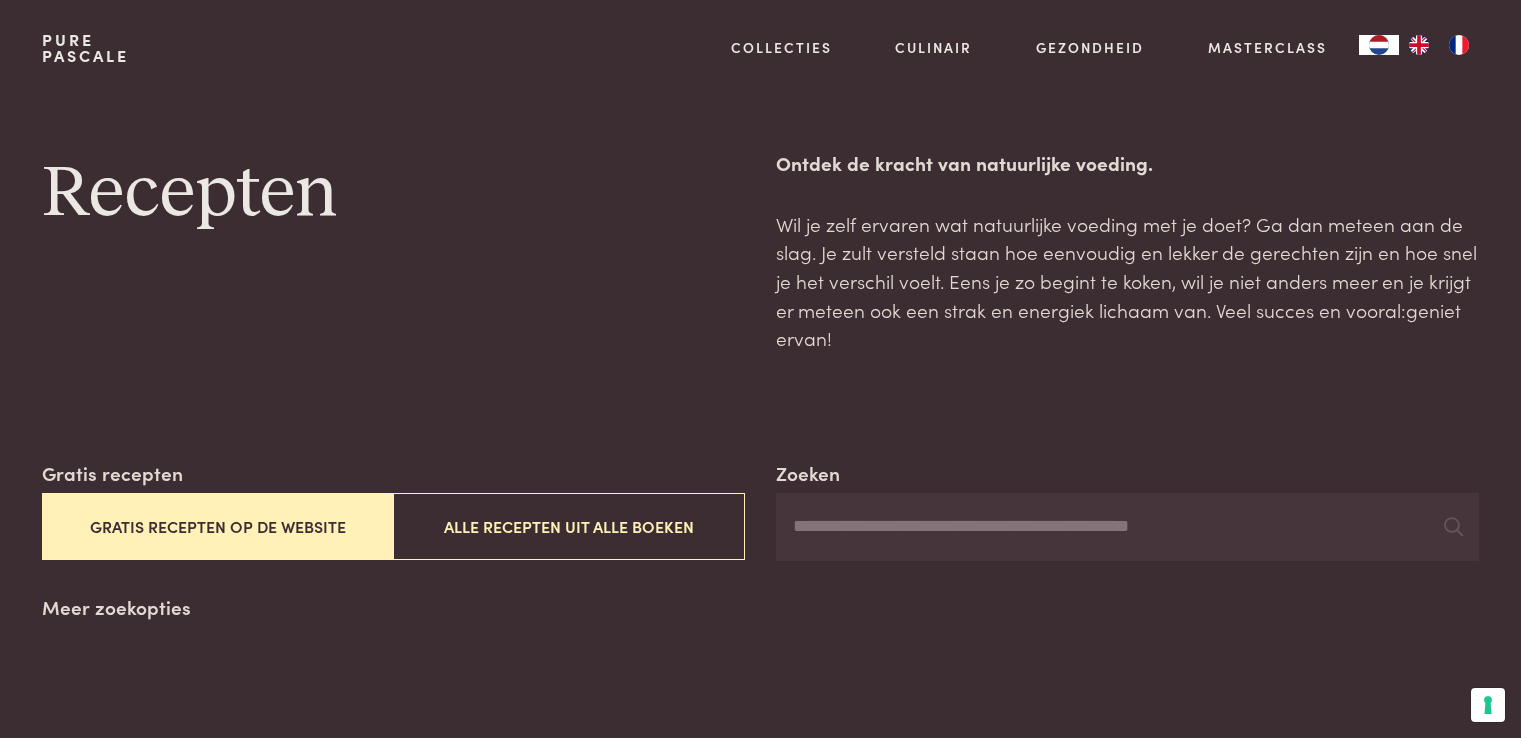 scroll, scrollTop: 0, scrollLeft: 0, axis: both 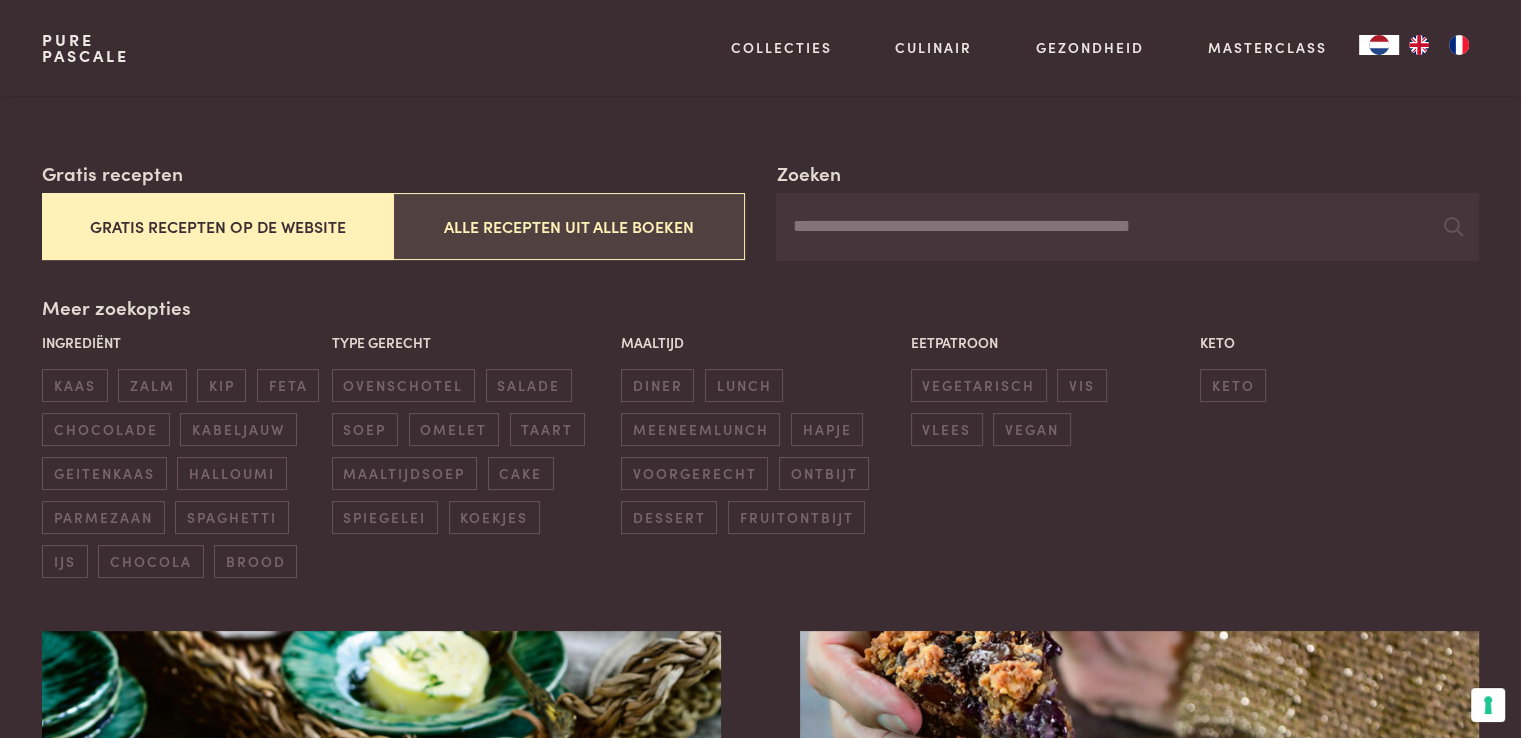 click on "Alle recepten uit alle boeken" at bounding box center (568, 226) 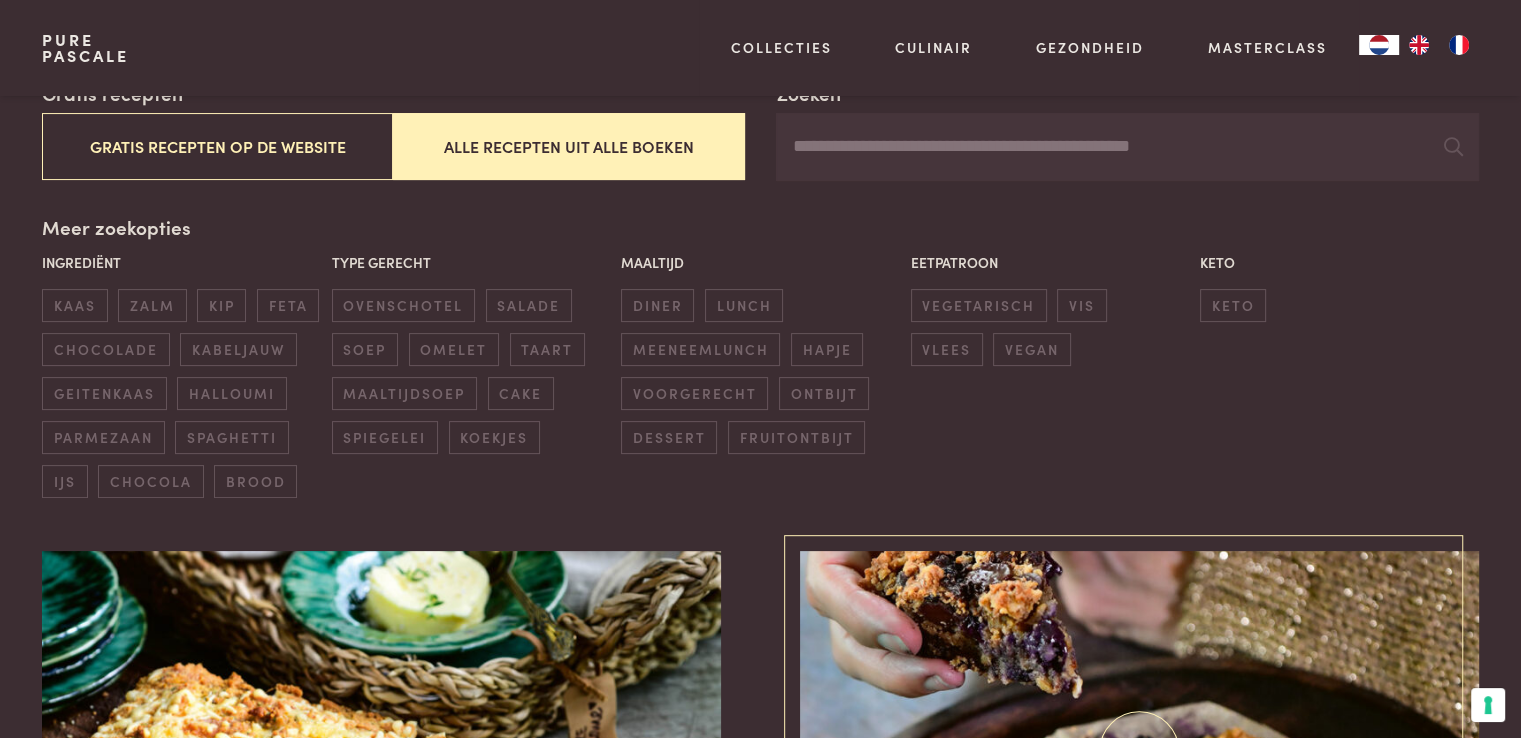 scroll, scrollTop: 359, scrollLeft: 0, axis: vertical 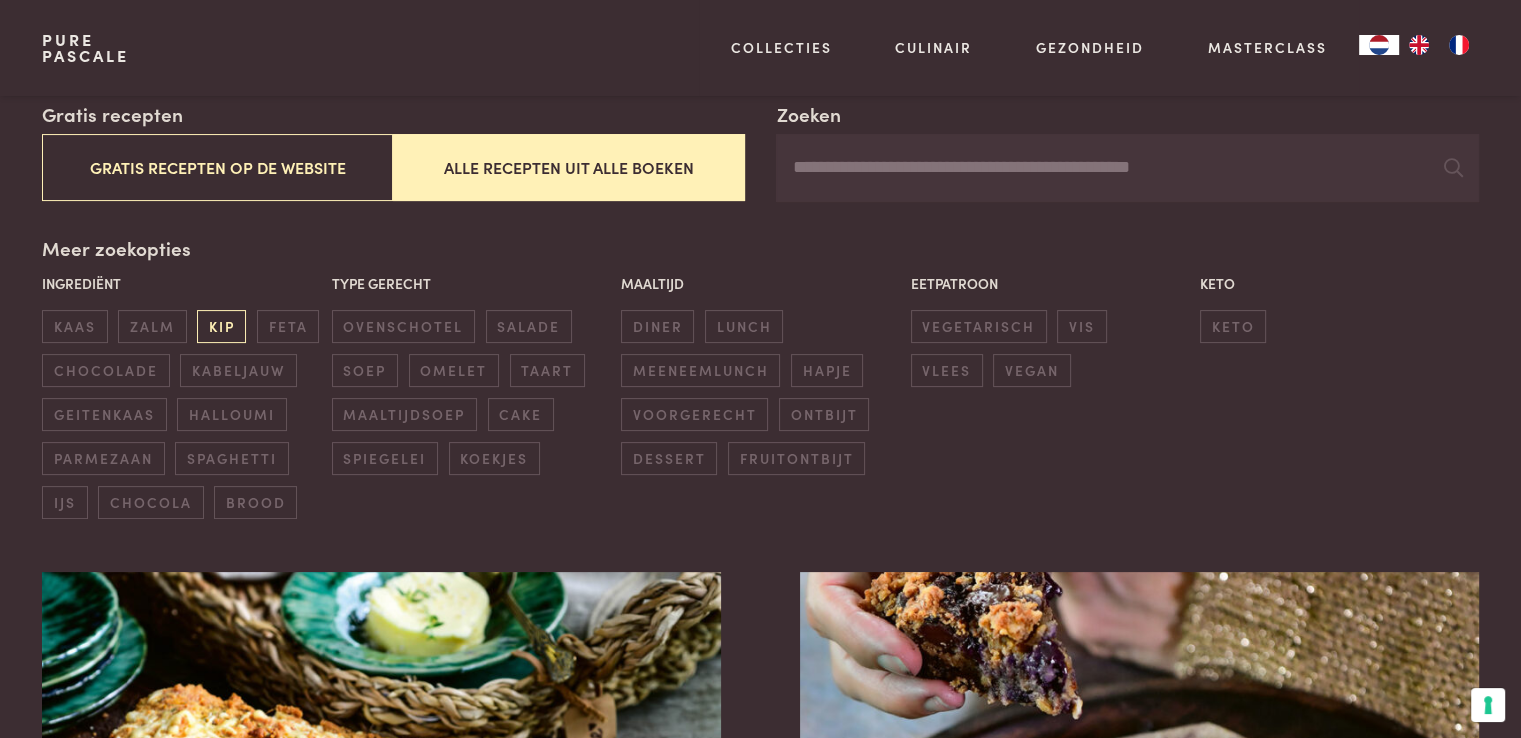 click on "kip" at bounding box center (221, 326) 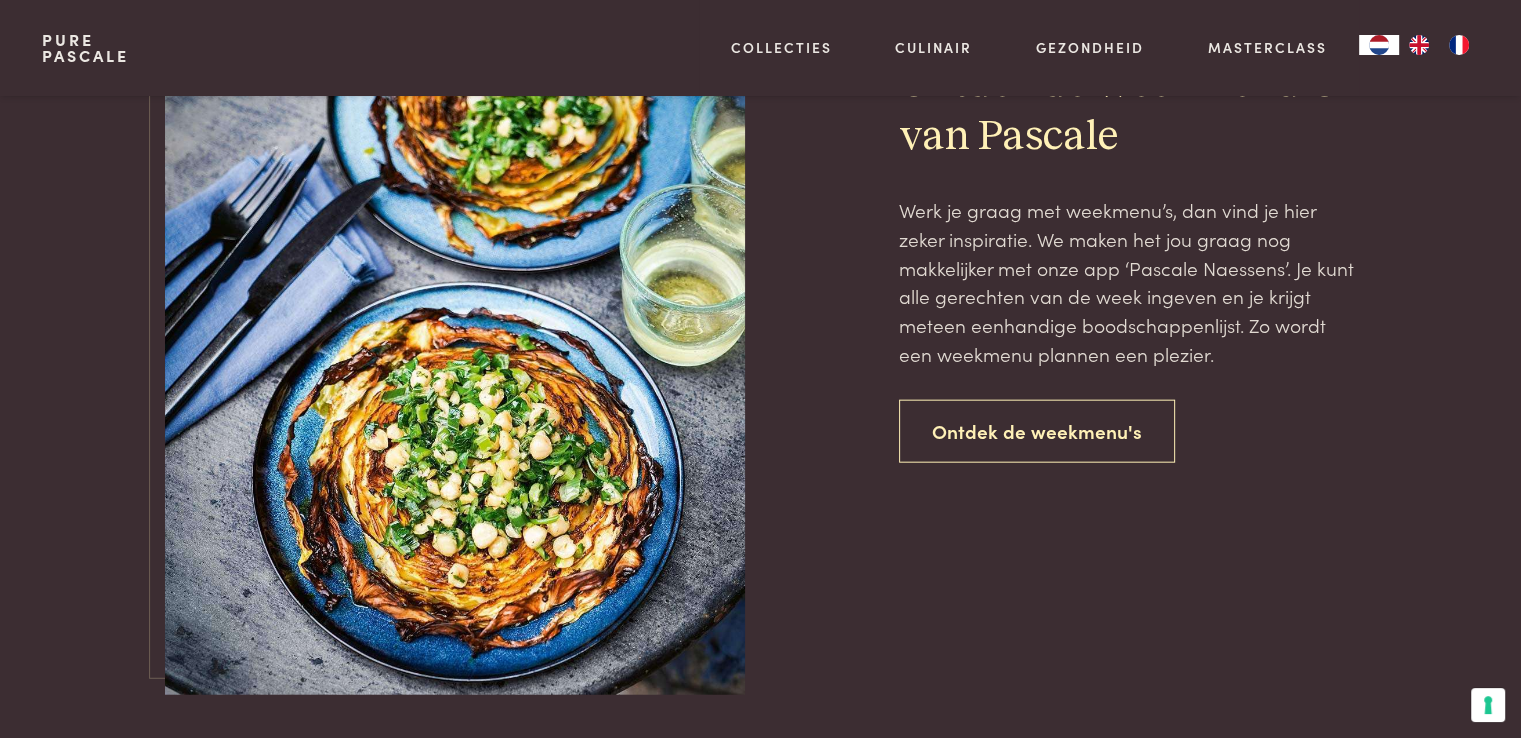 scroll, scrollTop: 4759, scrollLeft: 0, axis: vertical 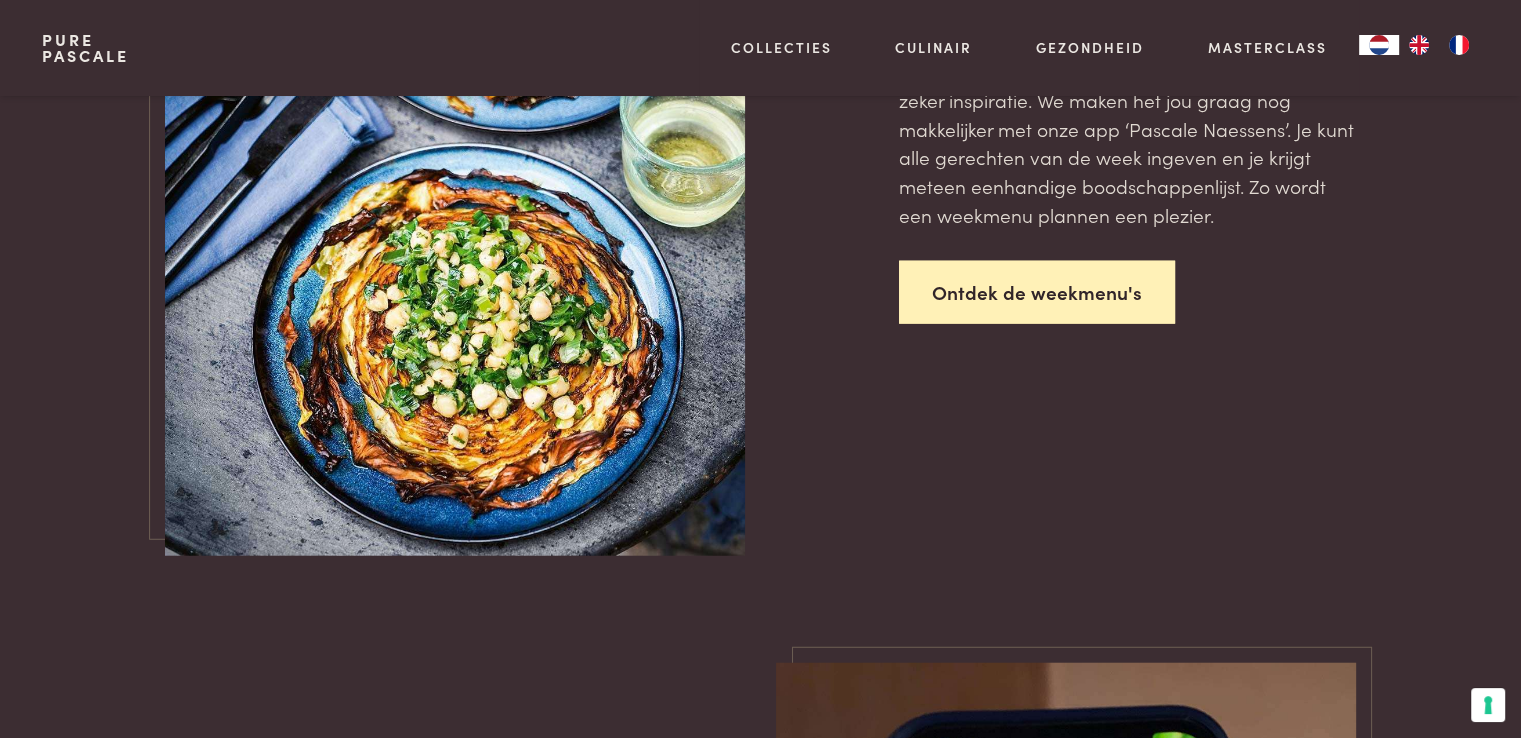 click on "Ontdek de weekmenu's" at bounding box center (1037, 292) 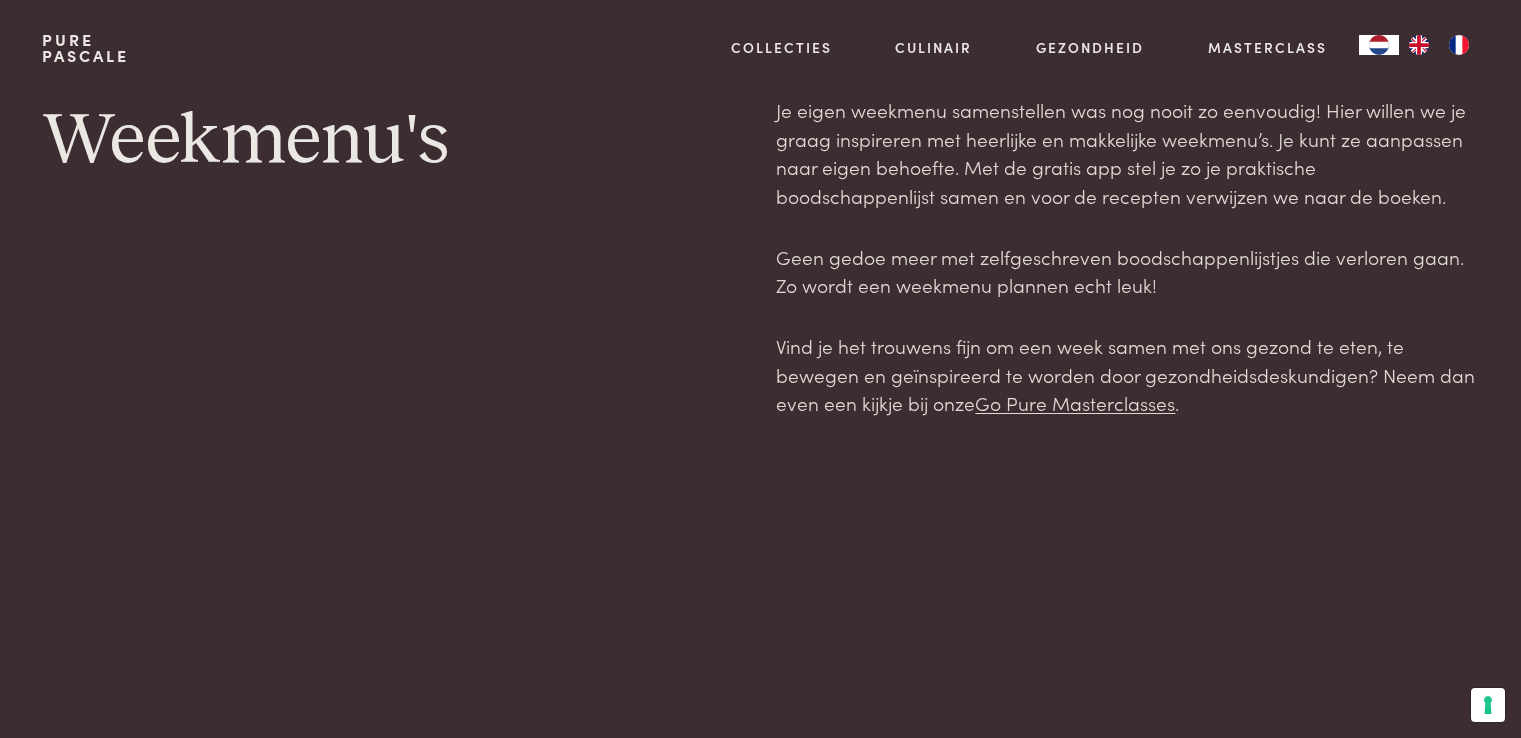 scroll, scrollTop: 0, scrollLeft: 0, axis: both 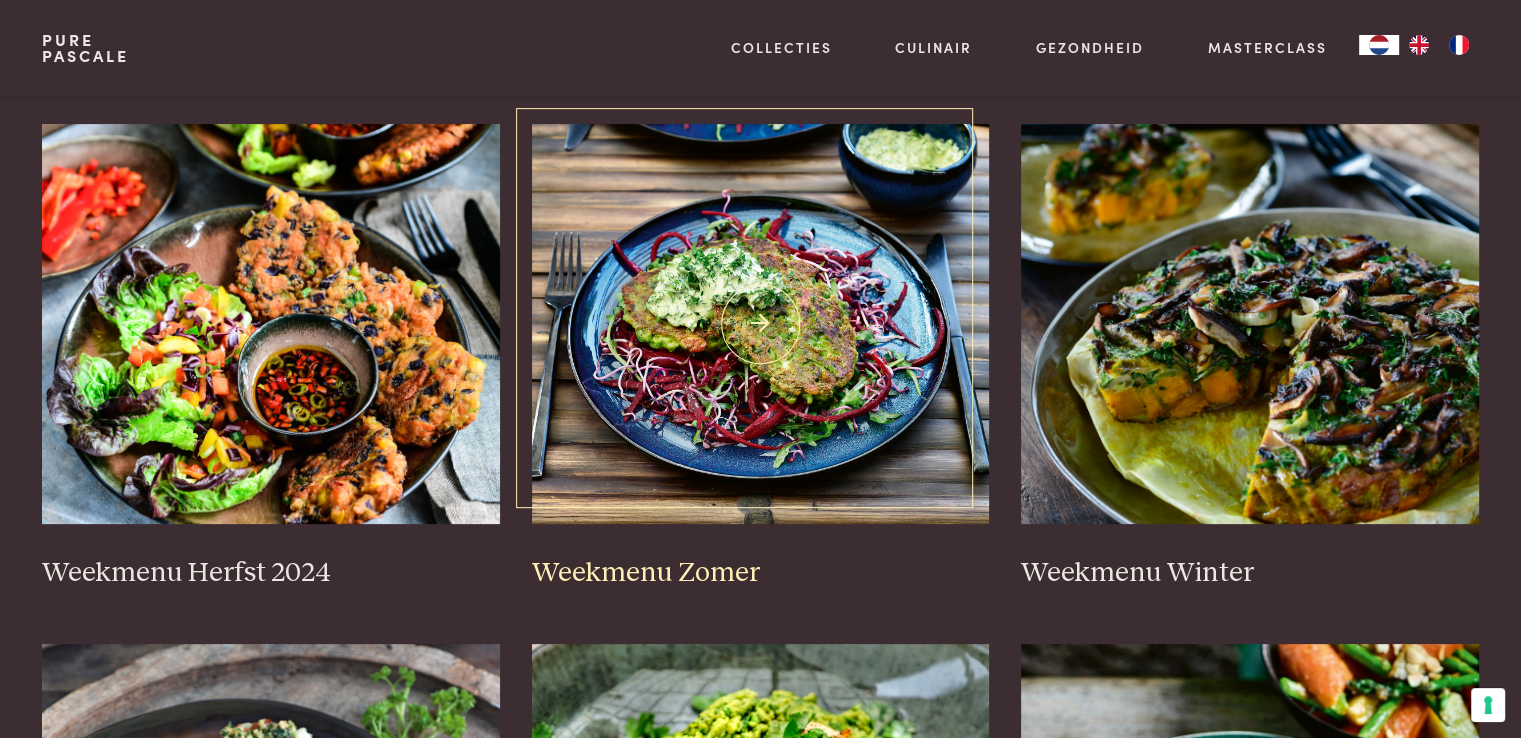 click at bounding box center (761, 324) 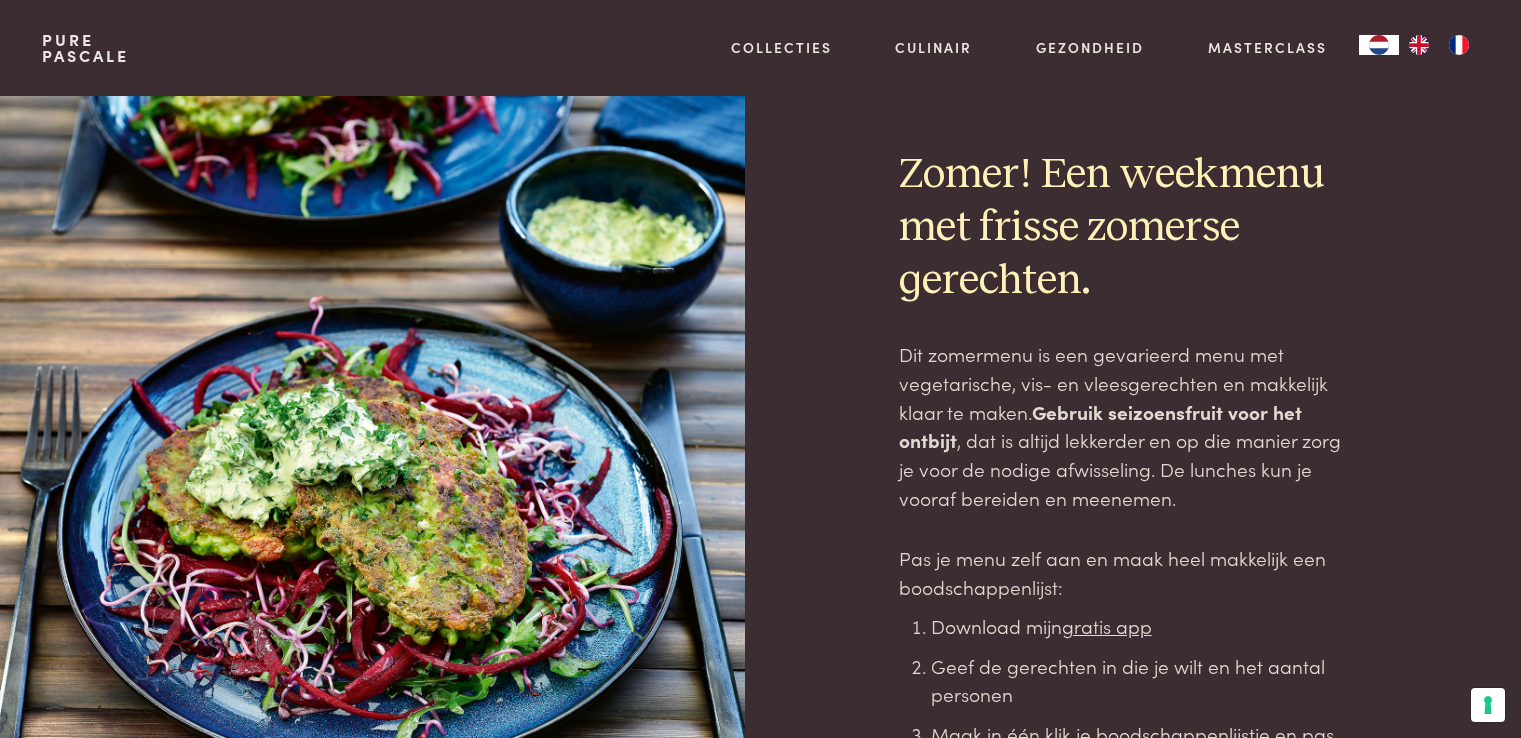 scroll, scrollTop: 0, scrollLeft: 0, axis: both 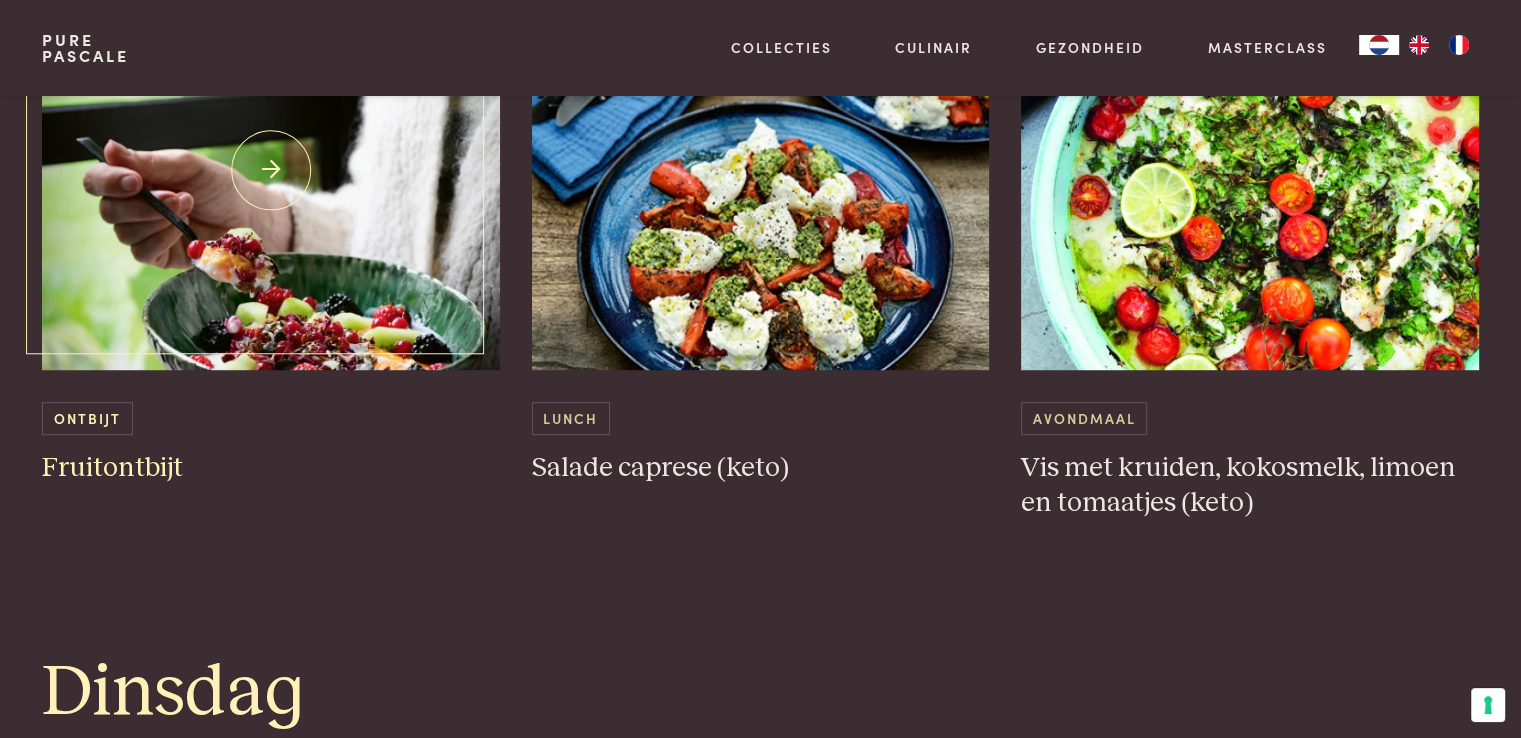 click on "Ontbijt" at bounding box center (87, 418) 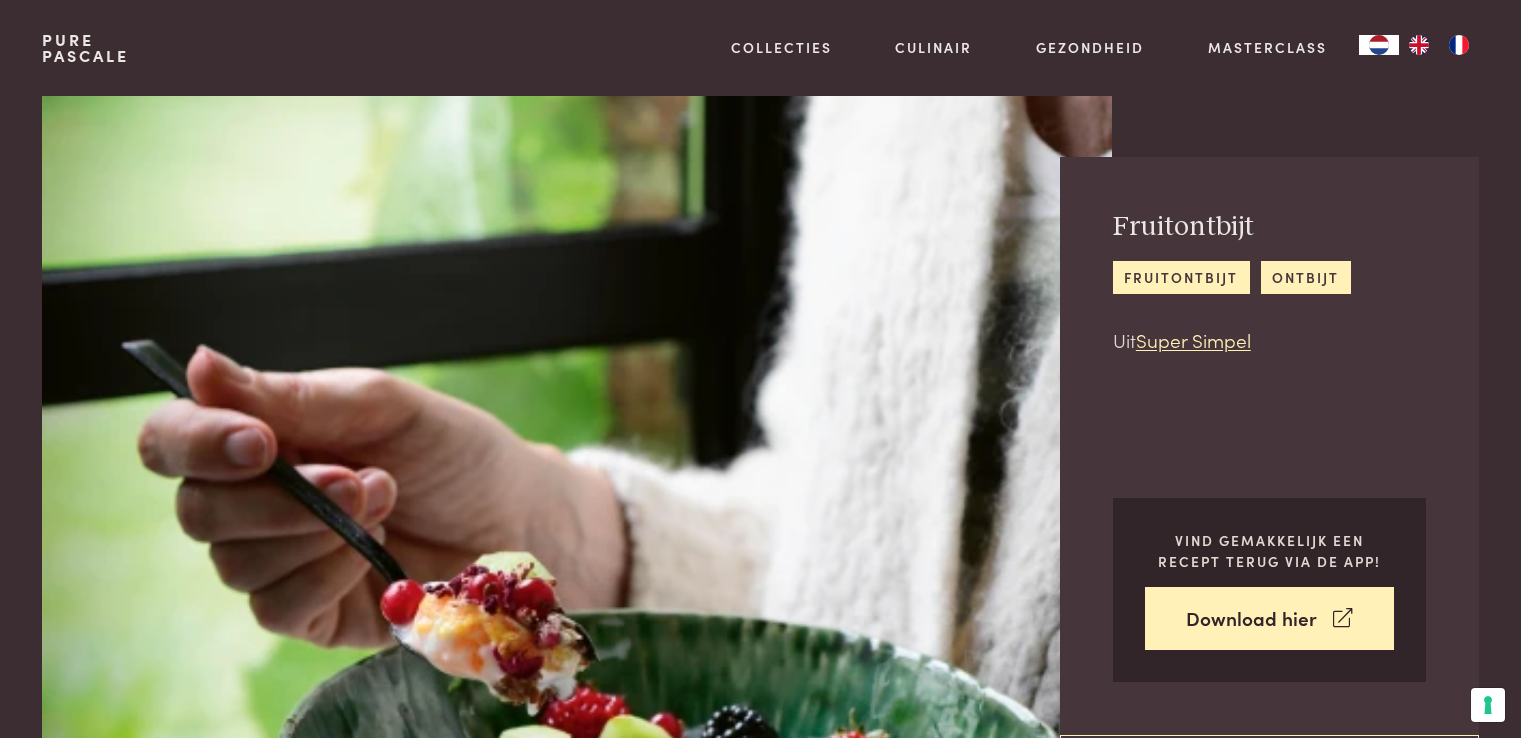 scroll, scrollTop: 0, scrollLeft: 0, axis: both 